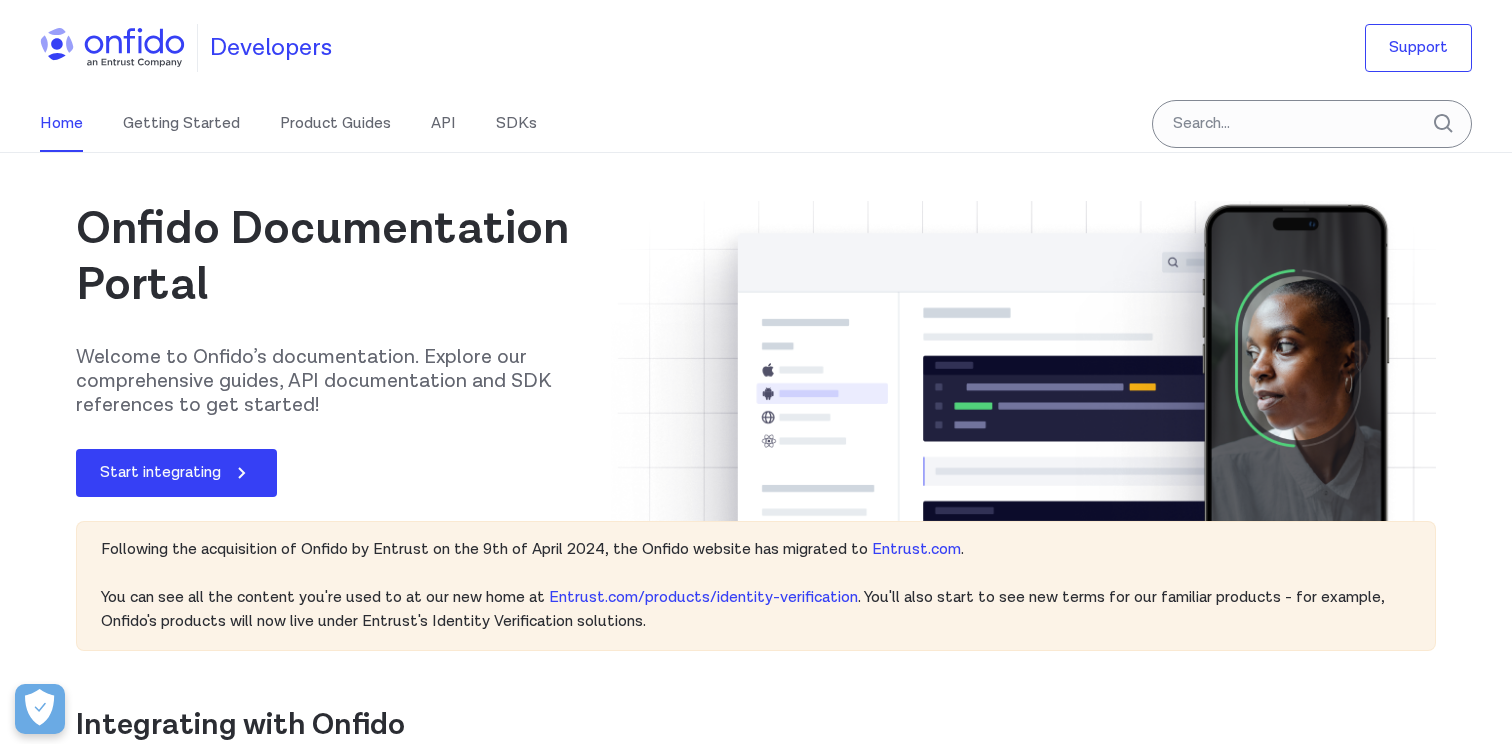 scroll, scrollTop: 0, scrollLeft: 0, axis: both 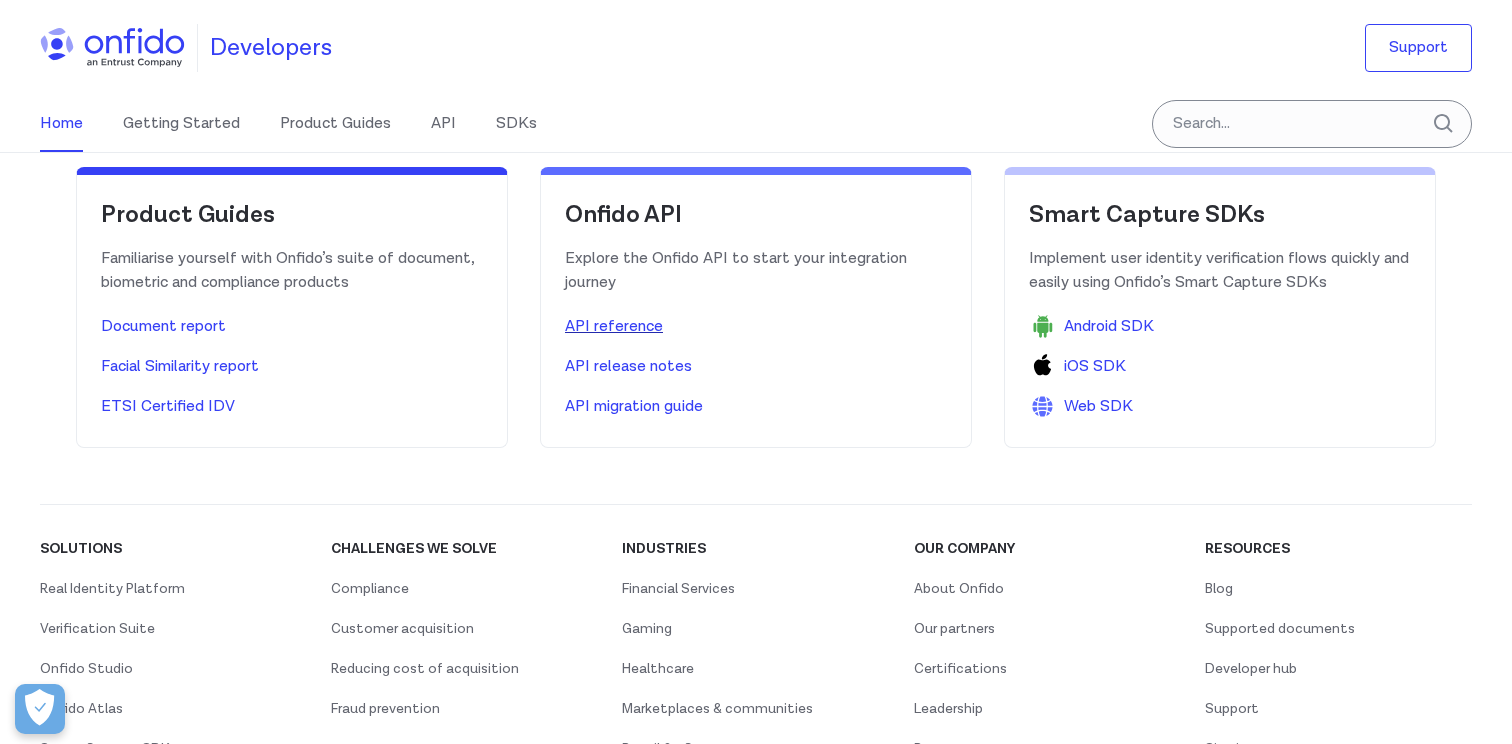 click on "API reference" at bounding box center (614, 327) 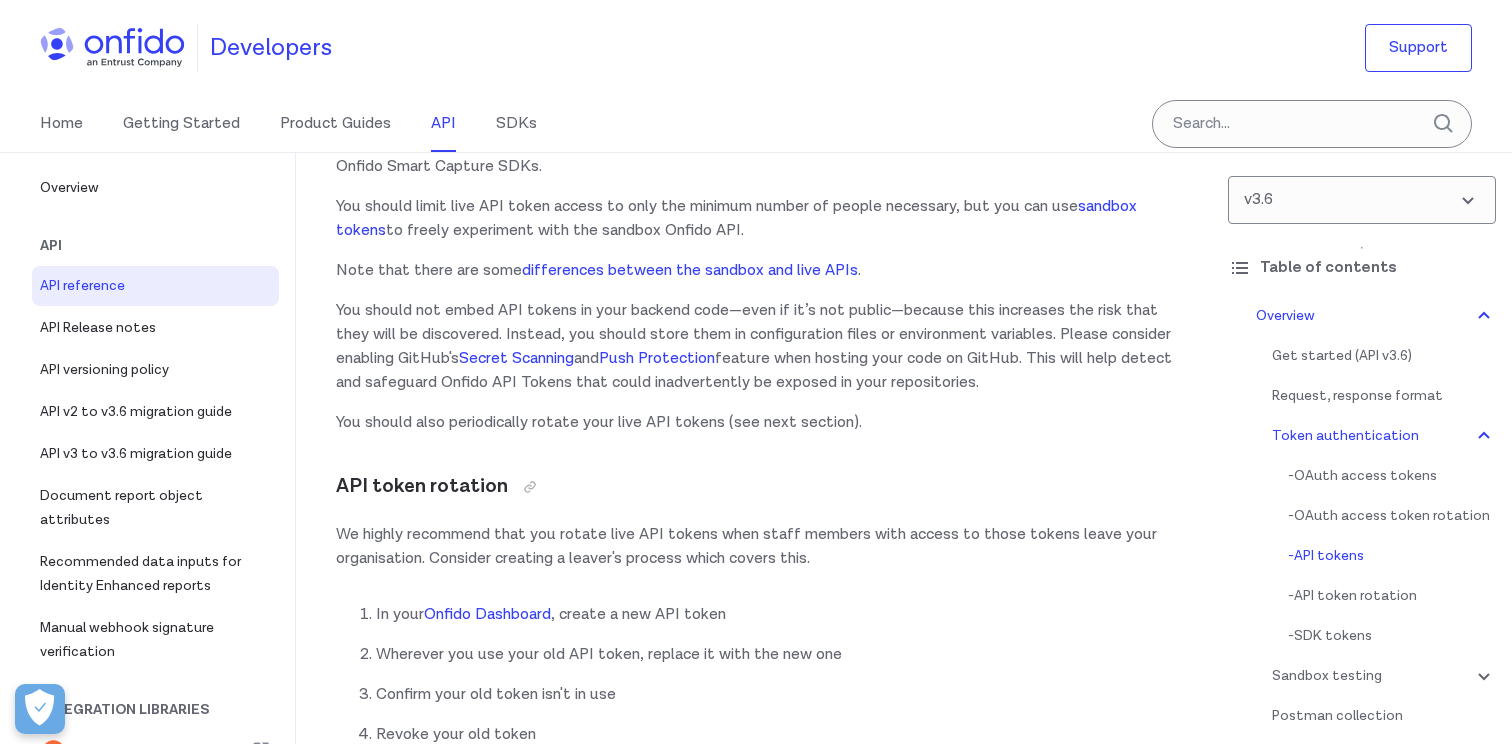scroll, scrollTop: 2025, scrollLeft: 0, axis: vertical 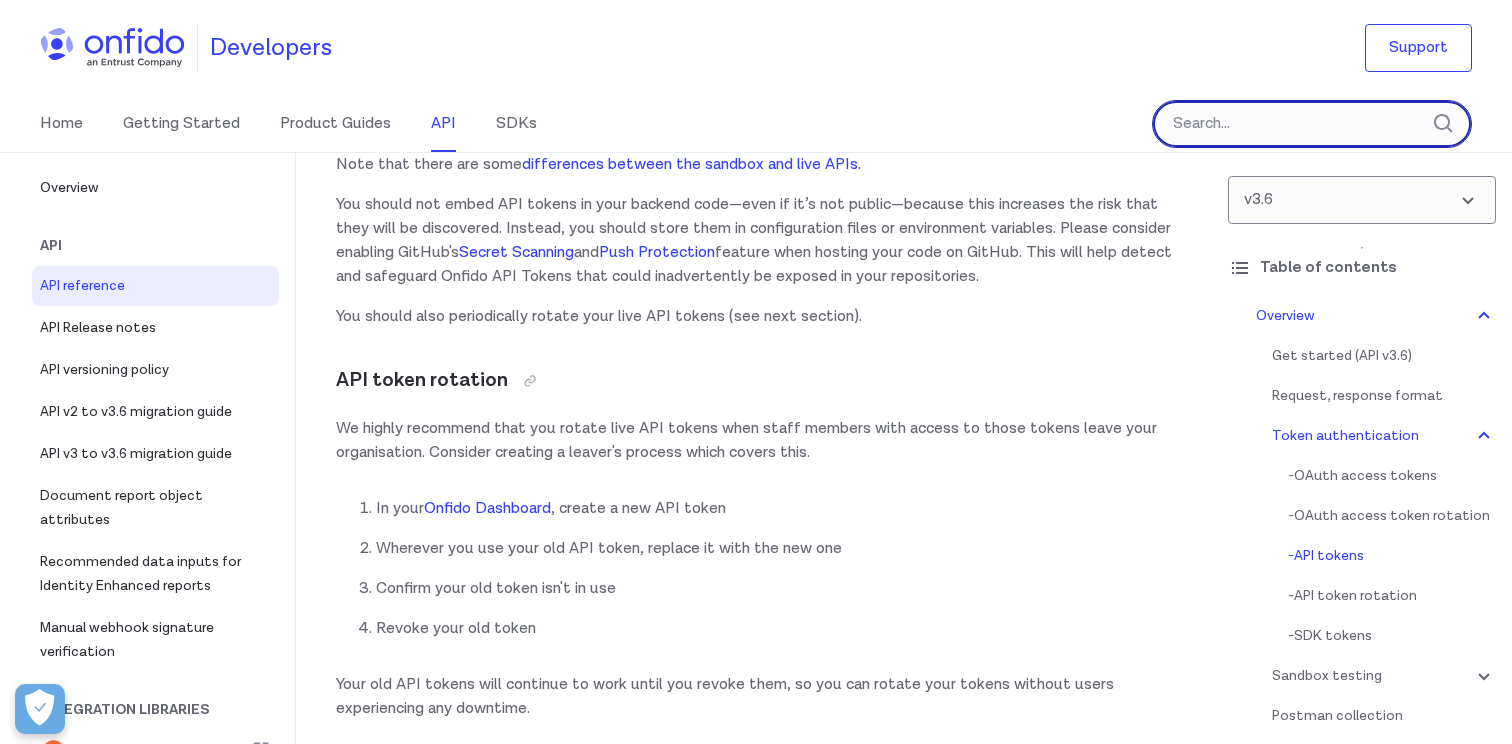 click at bounding box center (1312, 124) 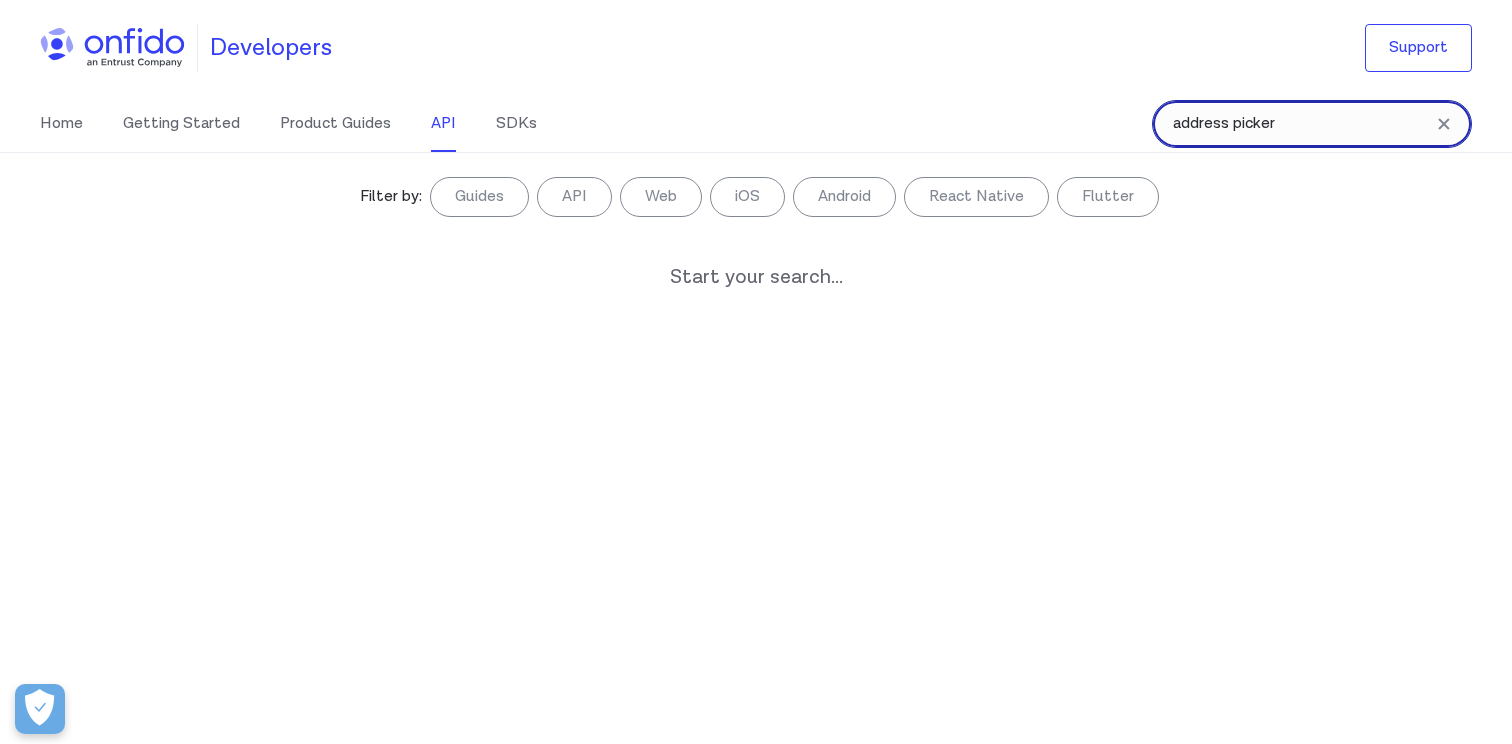type on "address picker" 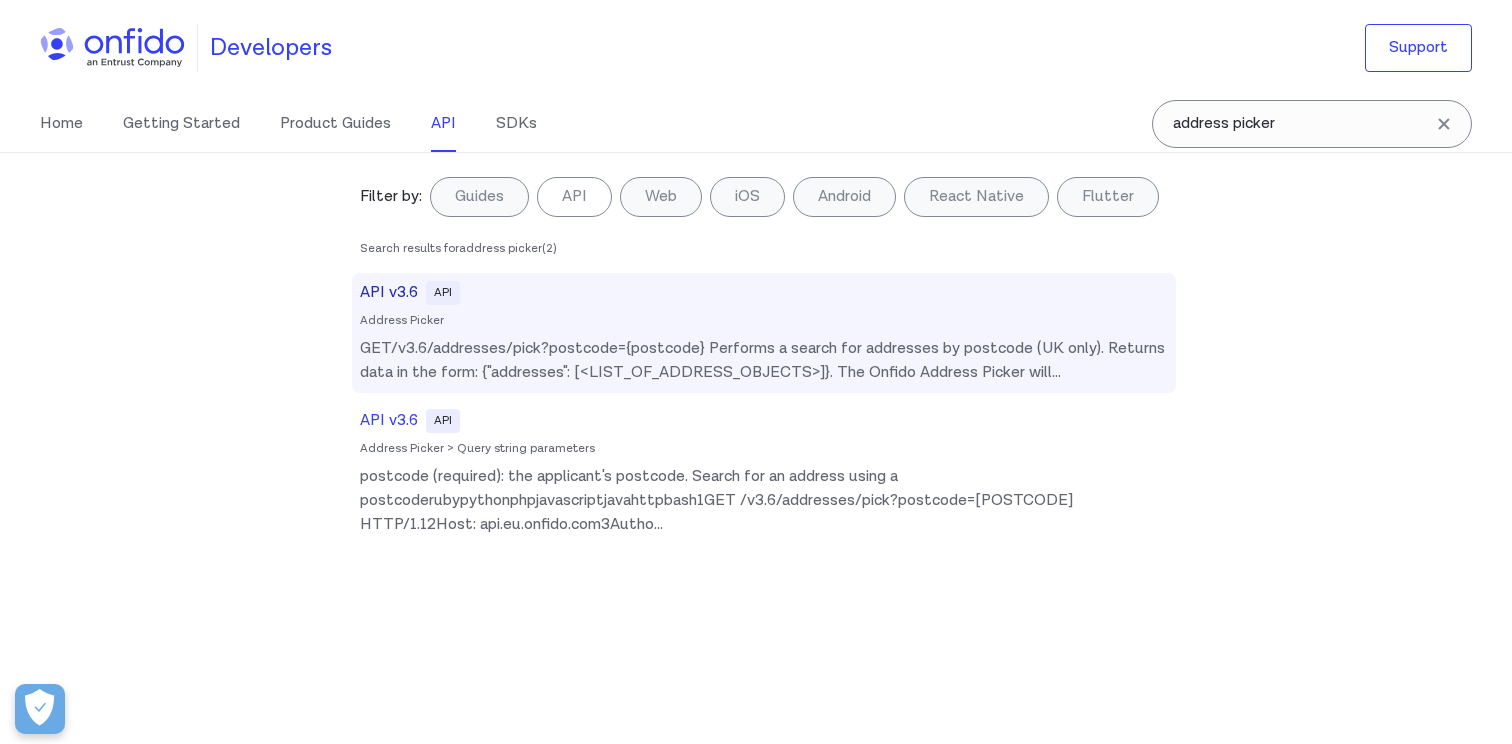 click on "GET/v3.6/addresses/pick?postcode=[POSTCODE] Performs a search for addresses by postcode (UK only). Returns data in the form: {"addresses": [<LIST_OF_ADDRESS_OBJECTS>]}. The Onfido Address Picker will  ..." at bounding box center [764, 361] 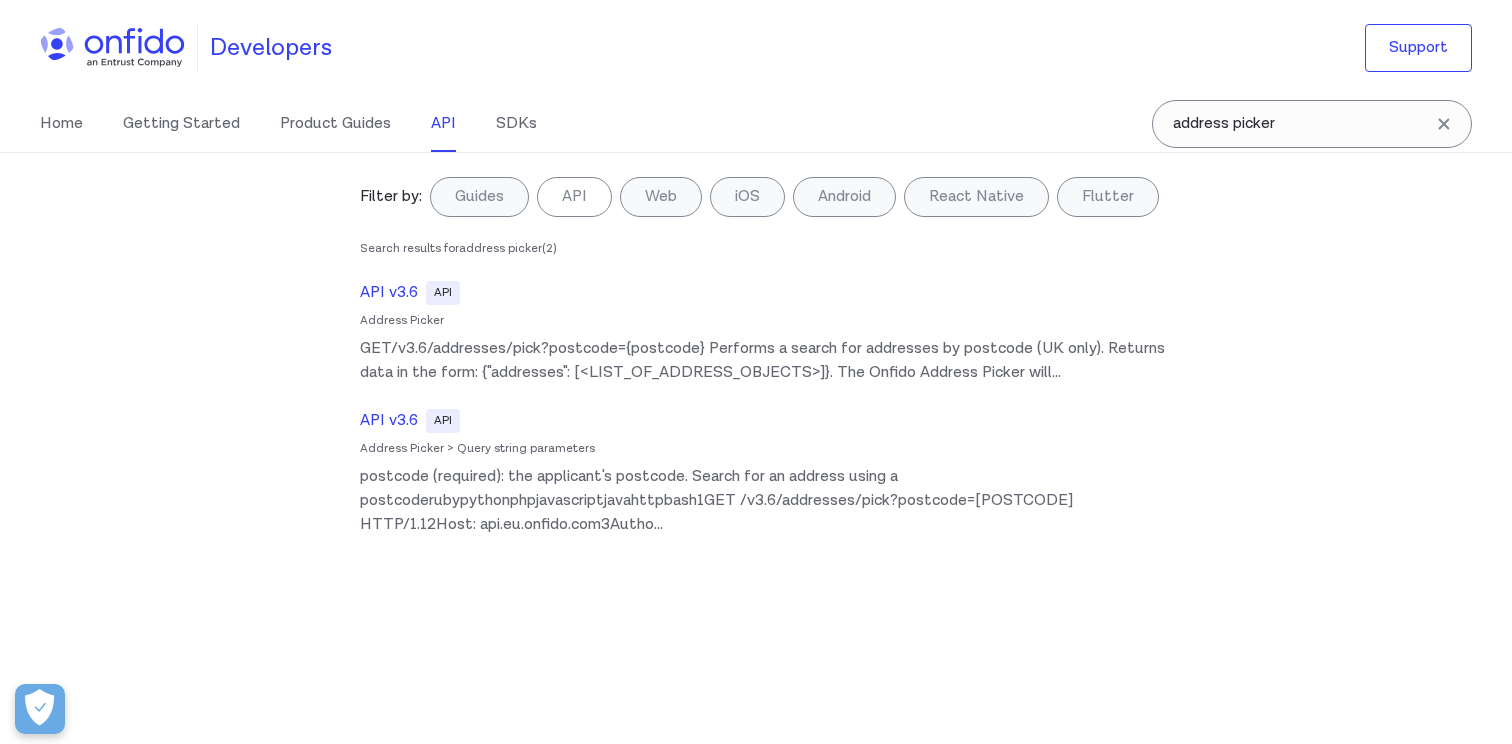 click on "API v3.6 API Address Picker GET/v3.6/addresses/pick?postcode=[POSTCODE] Performs a search for addresses by postcode (UK only). Returns data in the form: {"addresses": [<LIST_OF_ADDRESS_OBJECTS>]}. The Onfido Address Picker will  ... API v3.6 API Address Picker > Query string parameters postcode (required): the applicant's postcode. Search for an address using a postcoderubypythonphpjavascriptjavahttpbash1GET /v3.6/addresses/pick?postcode=[POSTCODE] HTTP/1.12Host: api.eu.onfido.com3Autho ..." at bounding box center (764, 409) 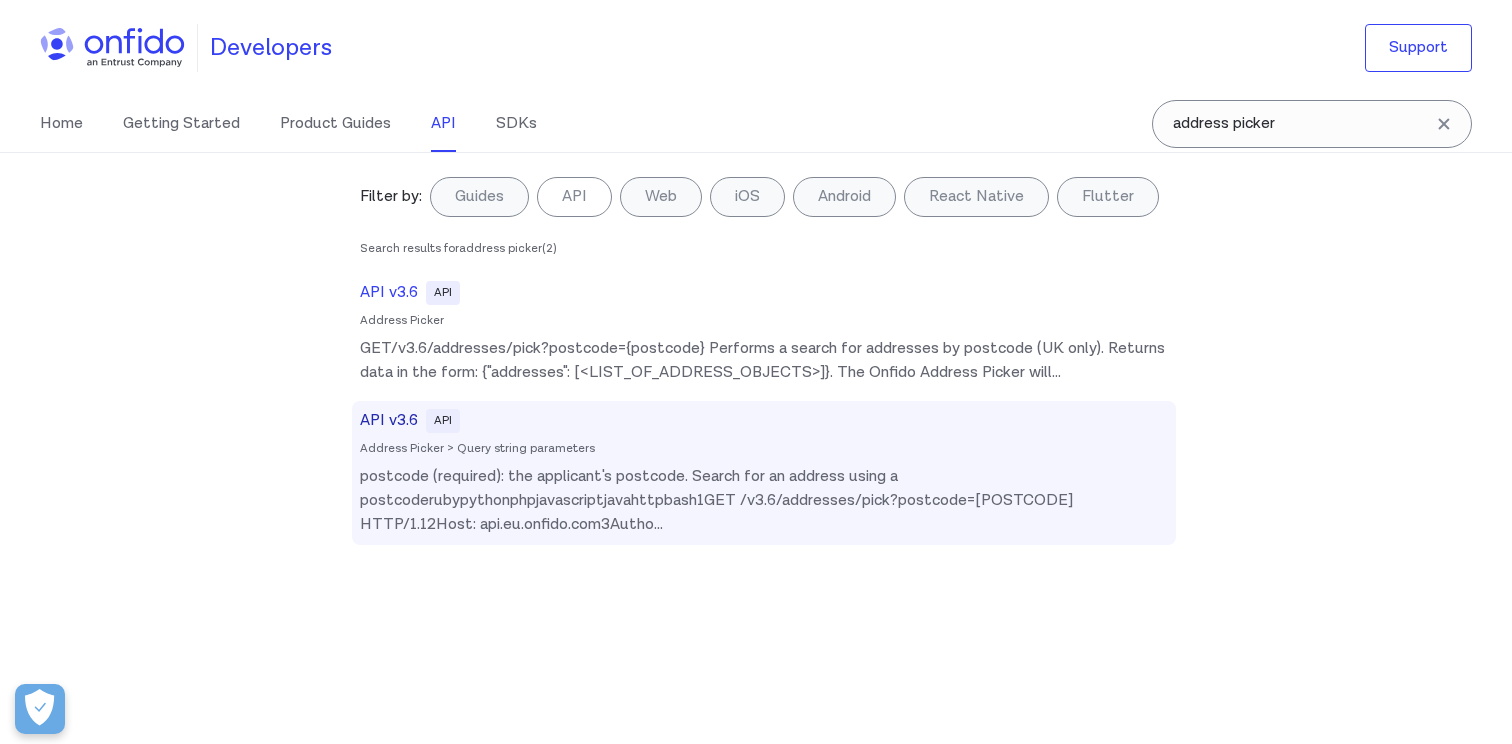 click on "API v3.6" at bounding box center [389, 421] 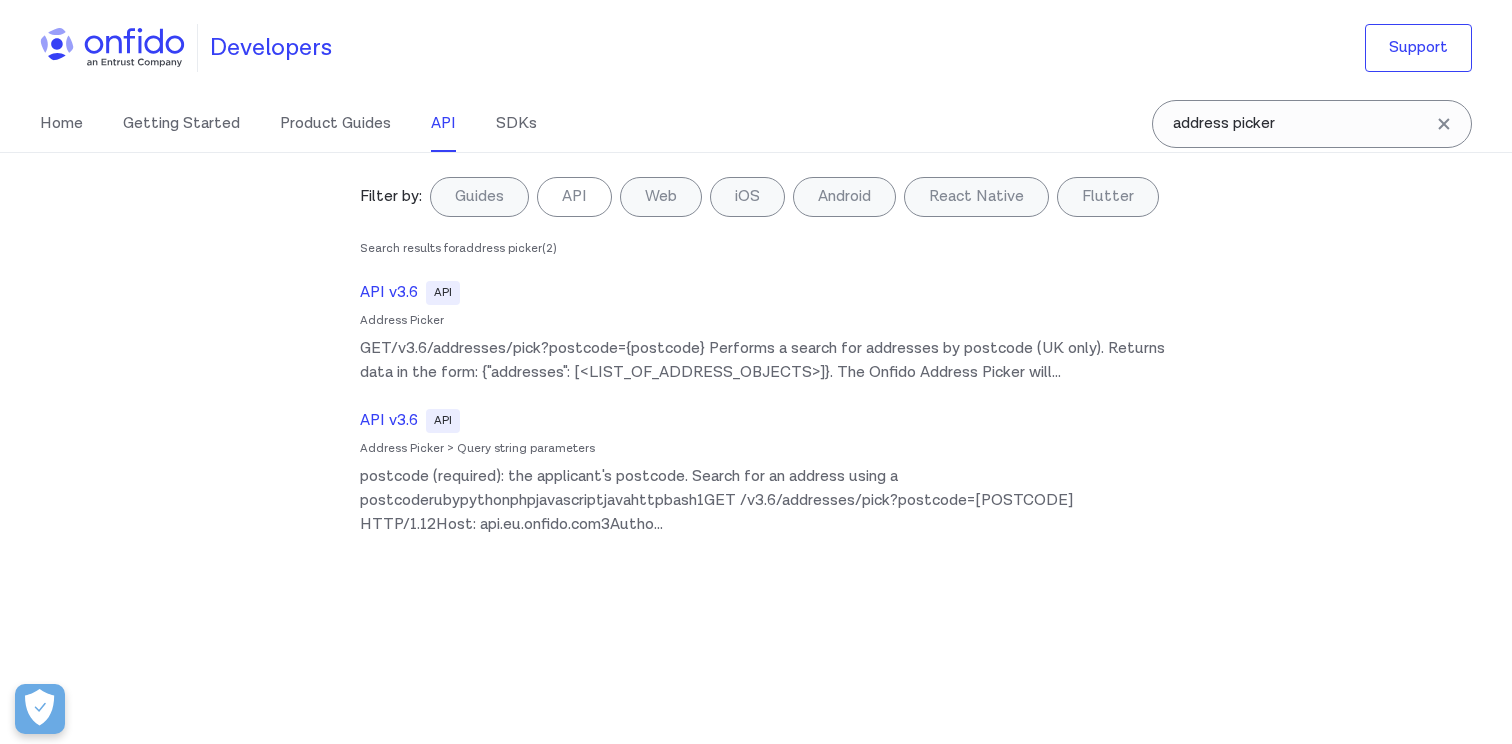 scroll, scrollTop: 198067, scrollLeft: 0, axis: vertical 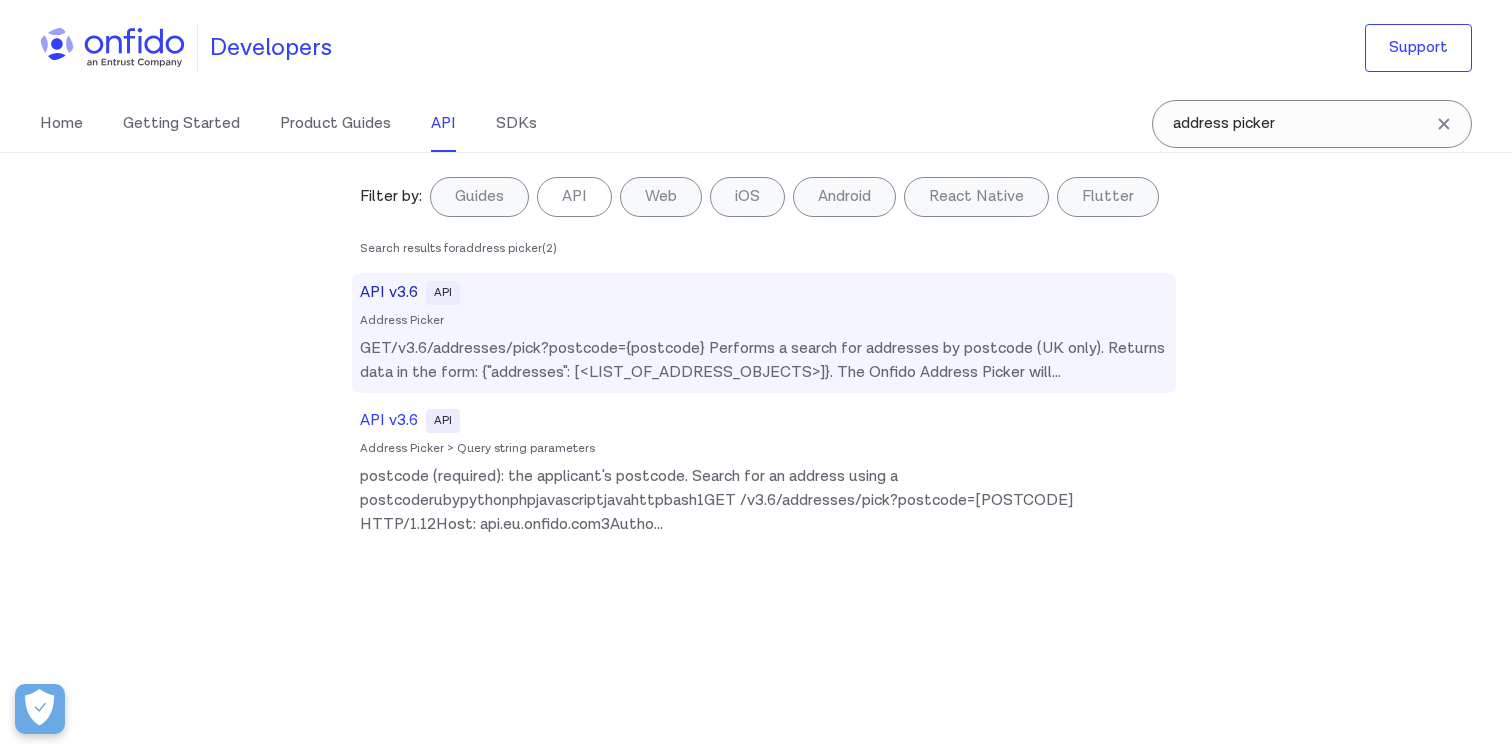 click on "GET/v3.6/addresses/pick?postcode=[POSTCODE] Performs a search for addresses by postcode (UK only). Returns data in the form: {"addresses": [<LIST_OF_ADDRESS_OBJECTS>]}. The Onfido Address Picker will  ..." at bounding box center [764, 361] 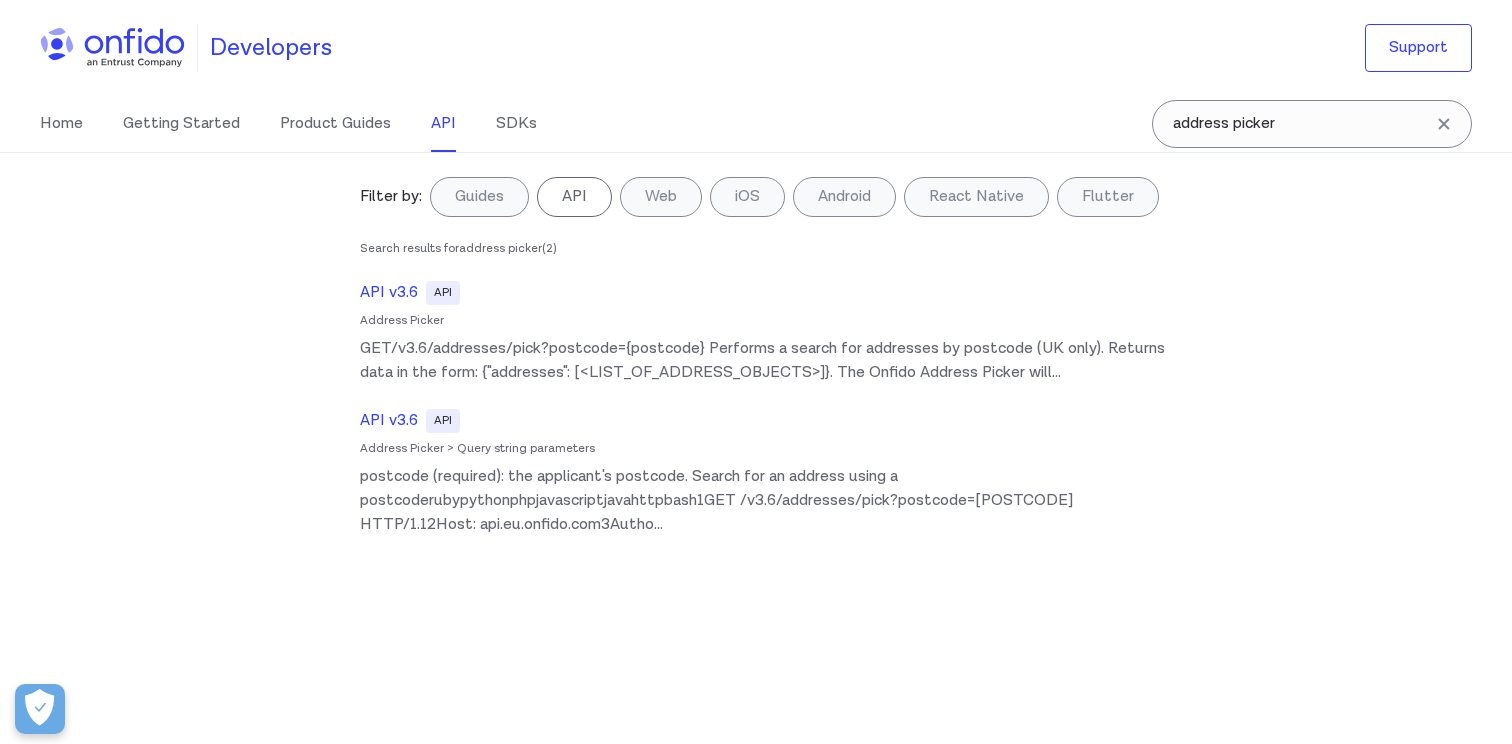 click on "API" at bounding box center (574, 197) 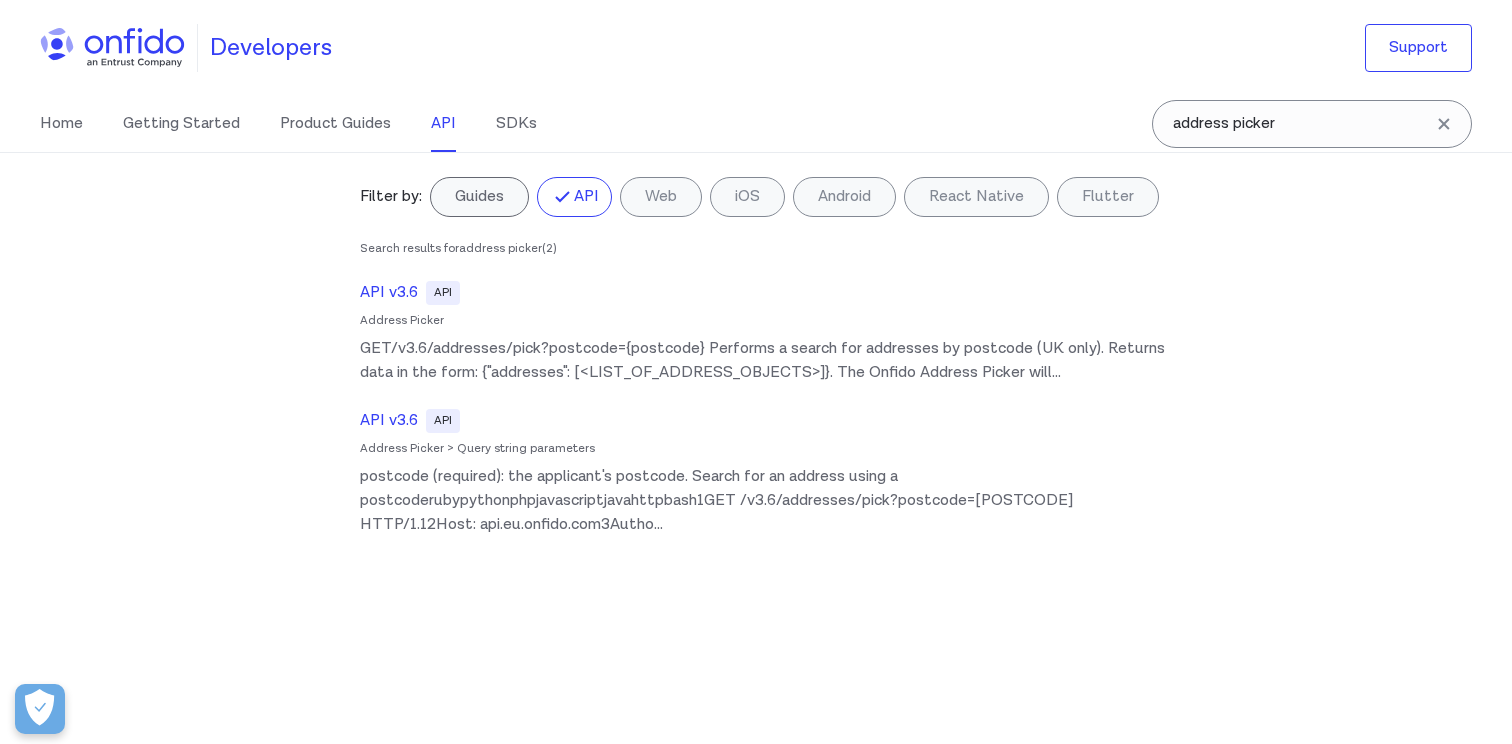 click on "Guides" at bounding box center (479, 197) 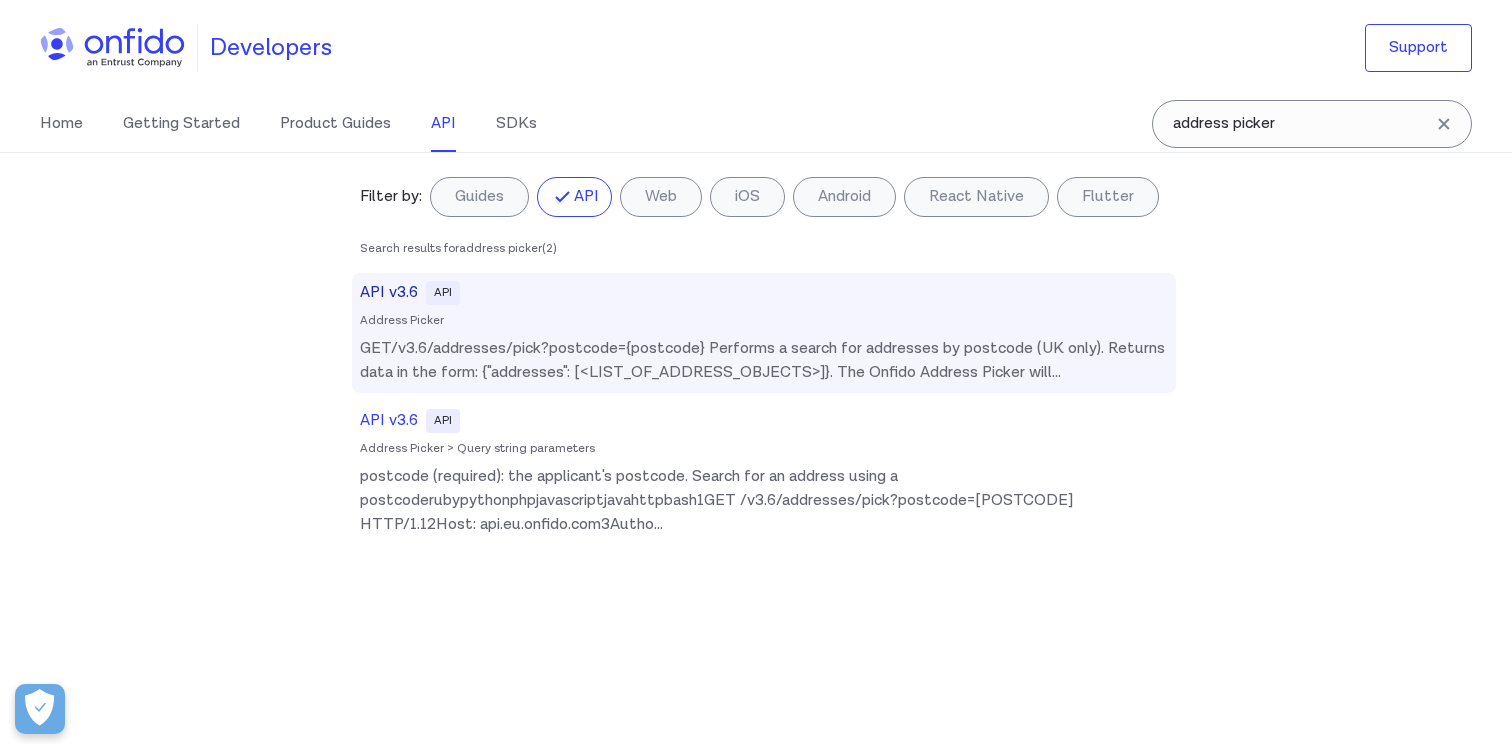 click on "API v3.6" at bounding box center (389, 293) 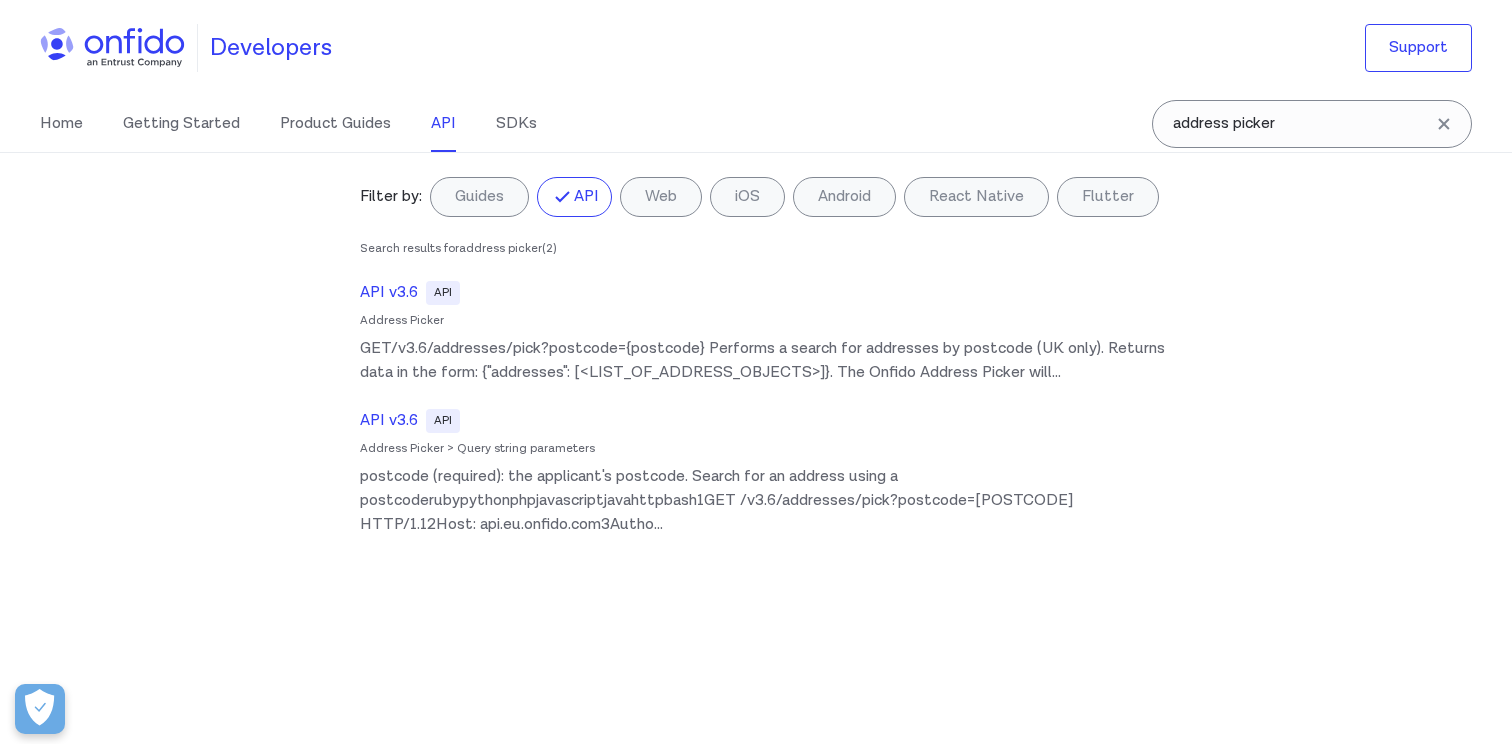 click on "Home Getting Started Product Guides API SDKs" at bounding box center (308, 124) 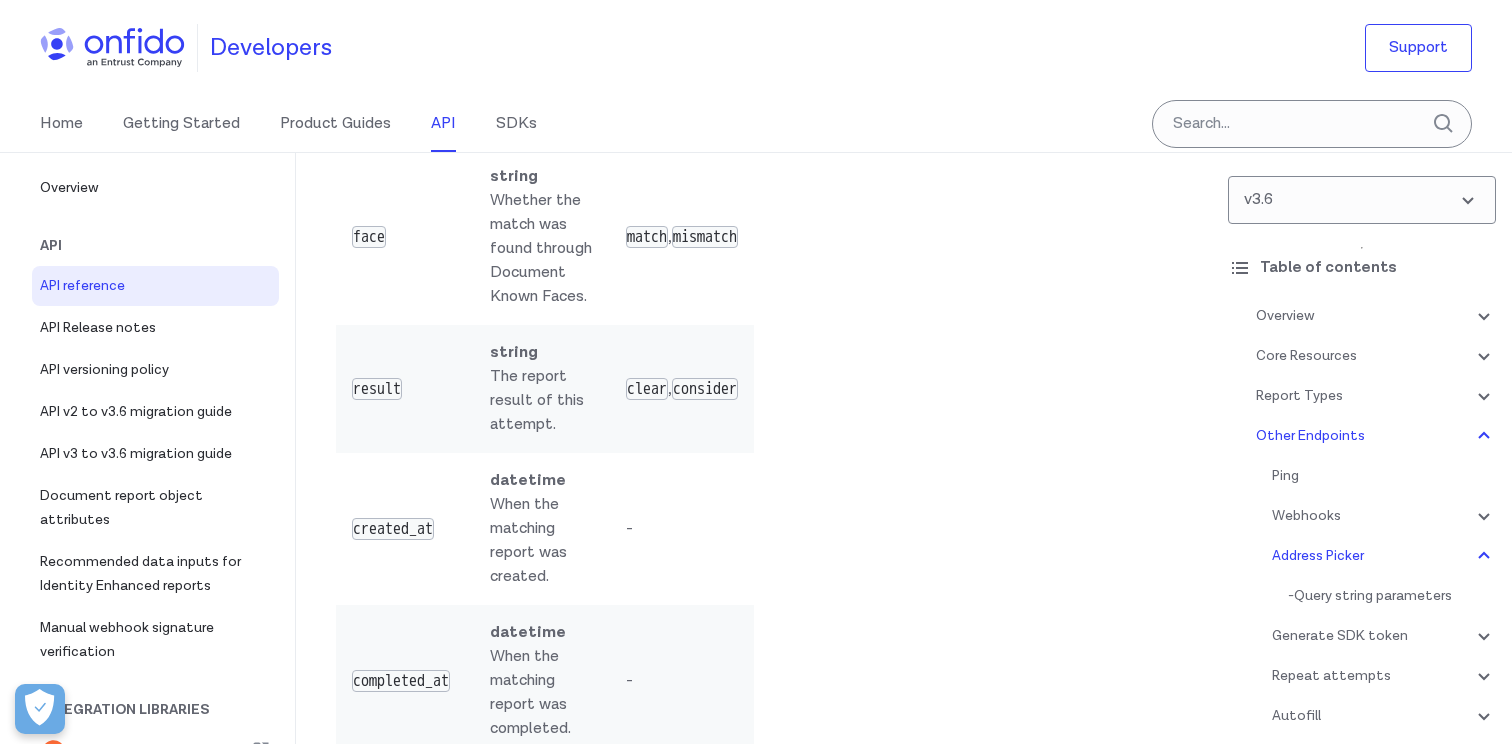 scroll, scrollTop: 197359, scrollLeft: 0, axis: vertical 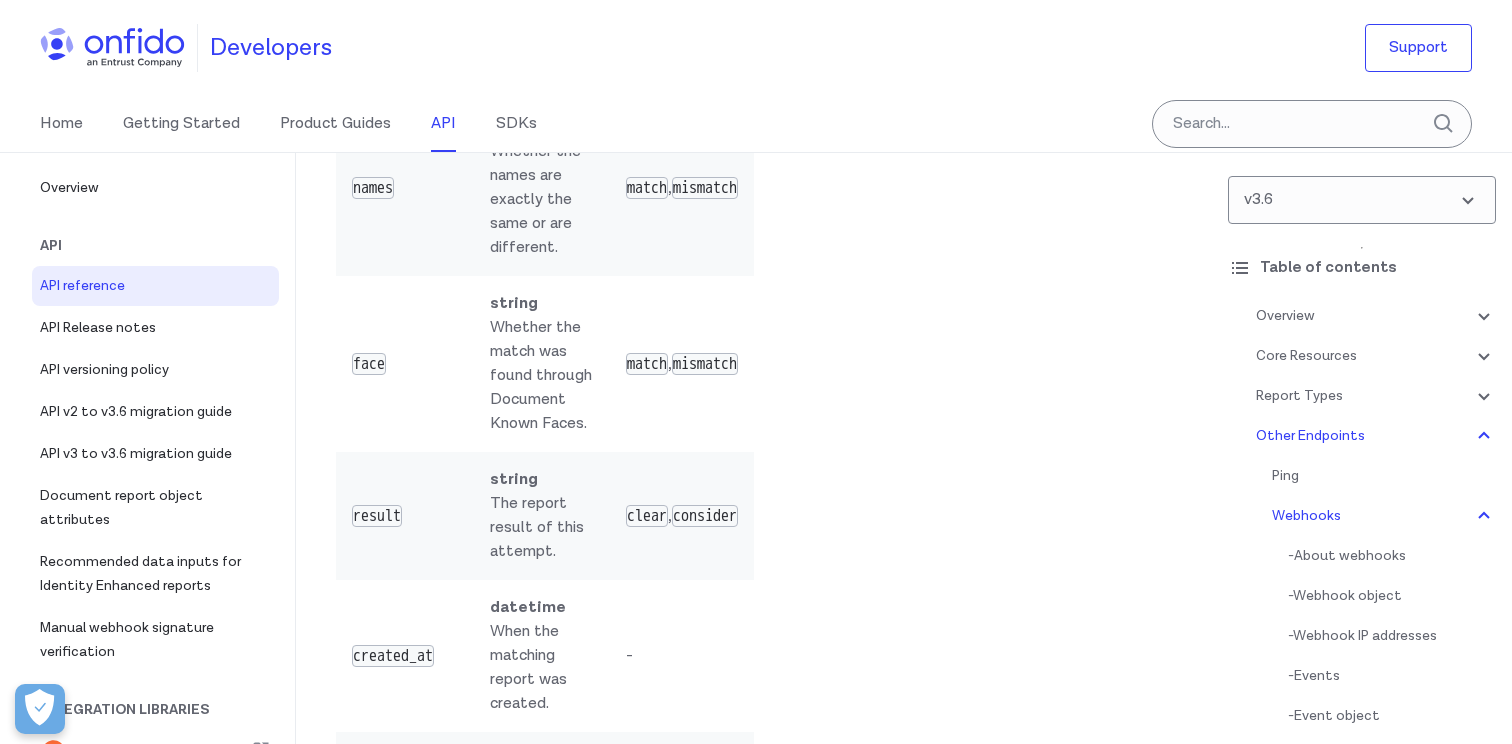 click at bounding box center (523, -6860) 